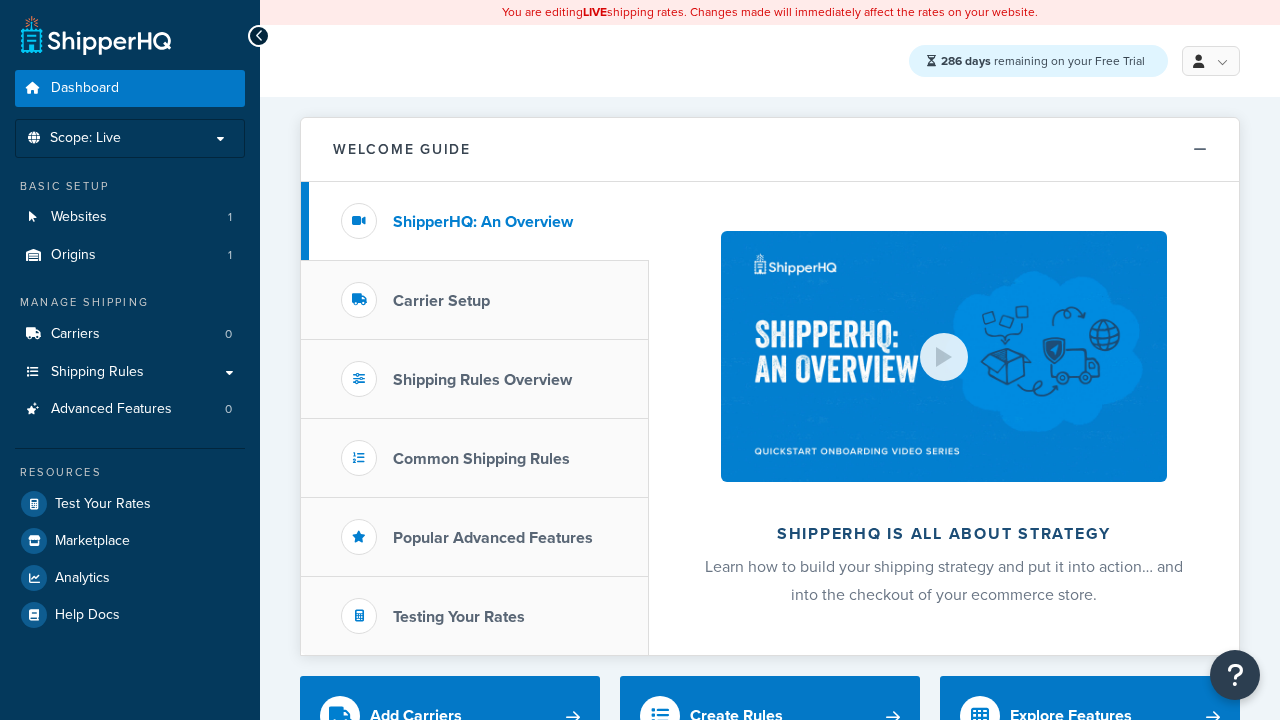 scroll, scrollTop: 0, scrollLeft: 0, axis: both 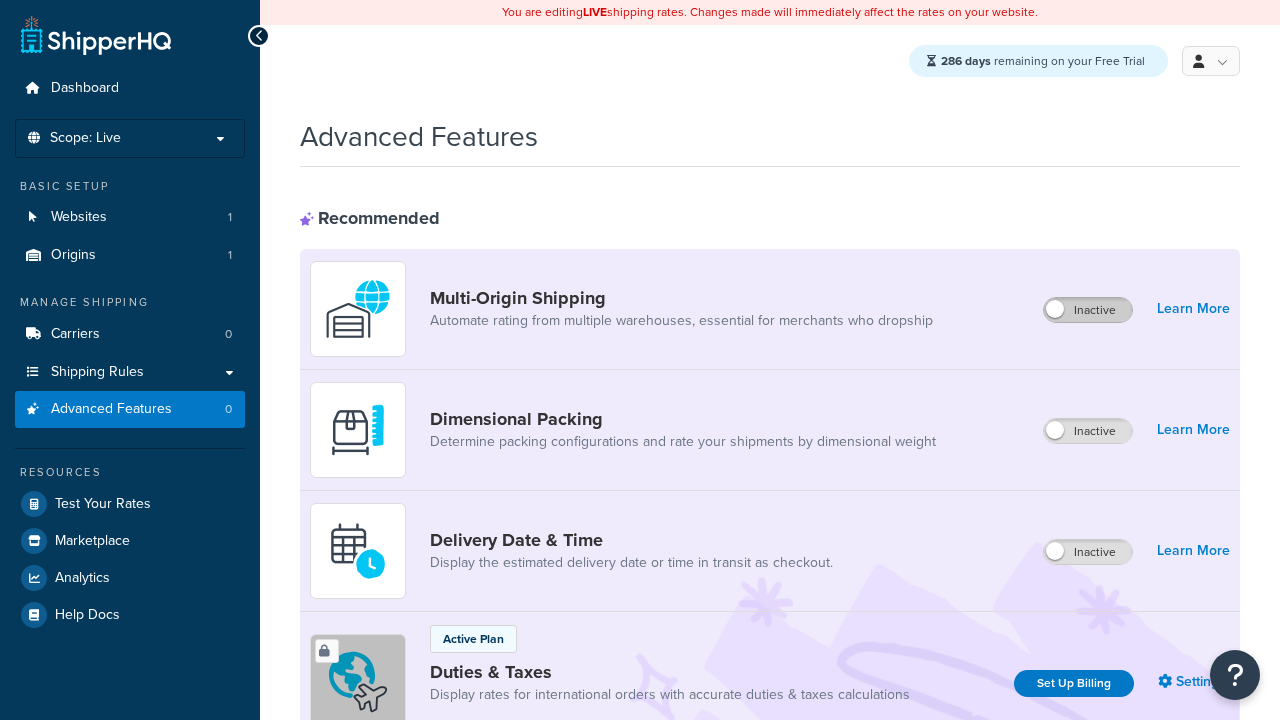 click on "Inactive" at bounding box center (1088, 310) 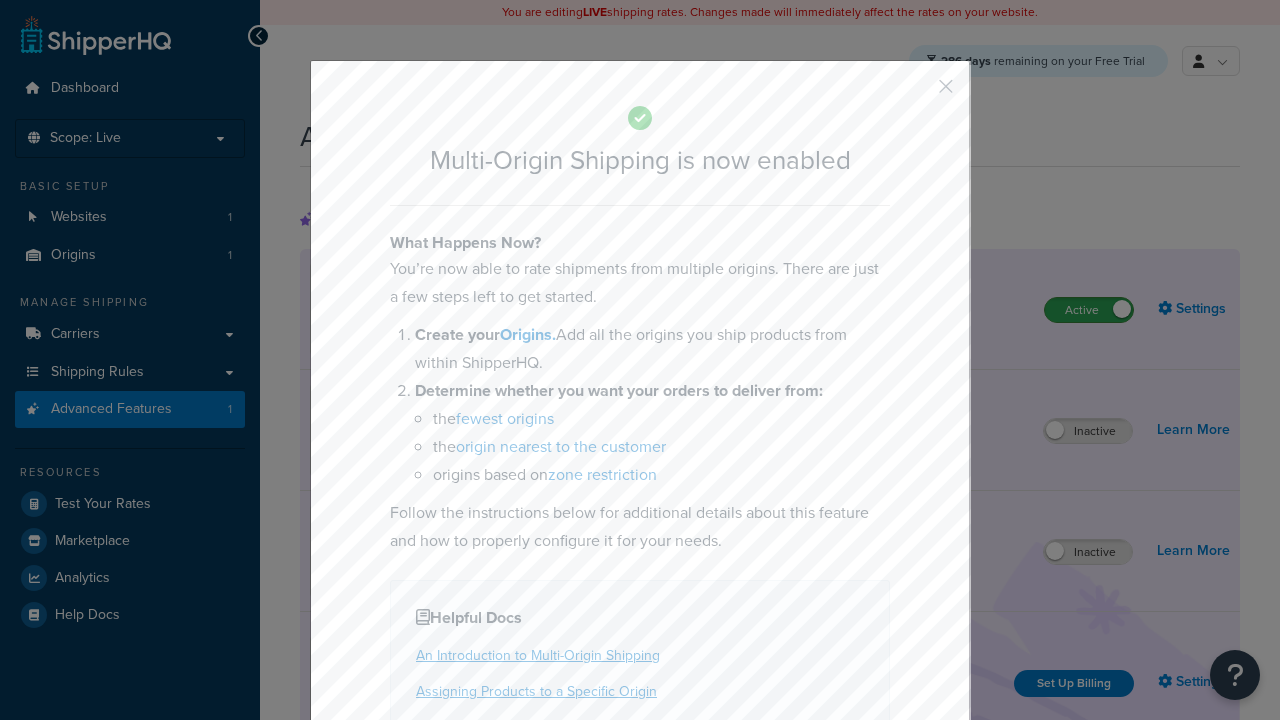 scroll, scrollTop: 0, scrollLeft: 0, axis: both 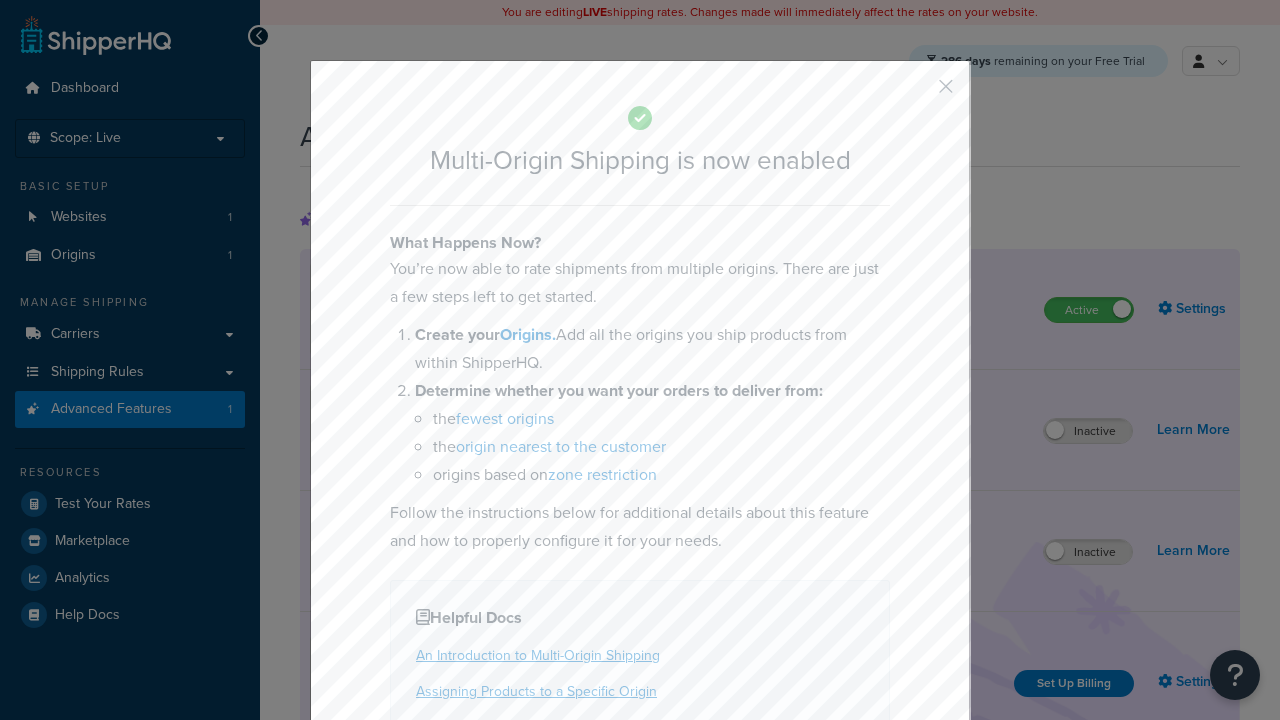 click at bounding box center (916, 93) 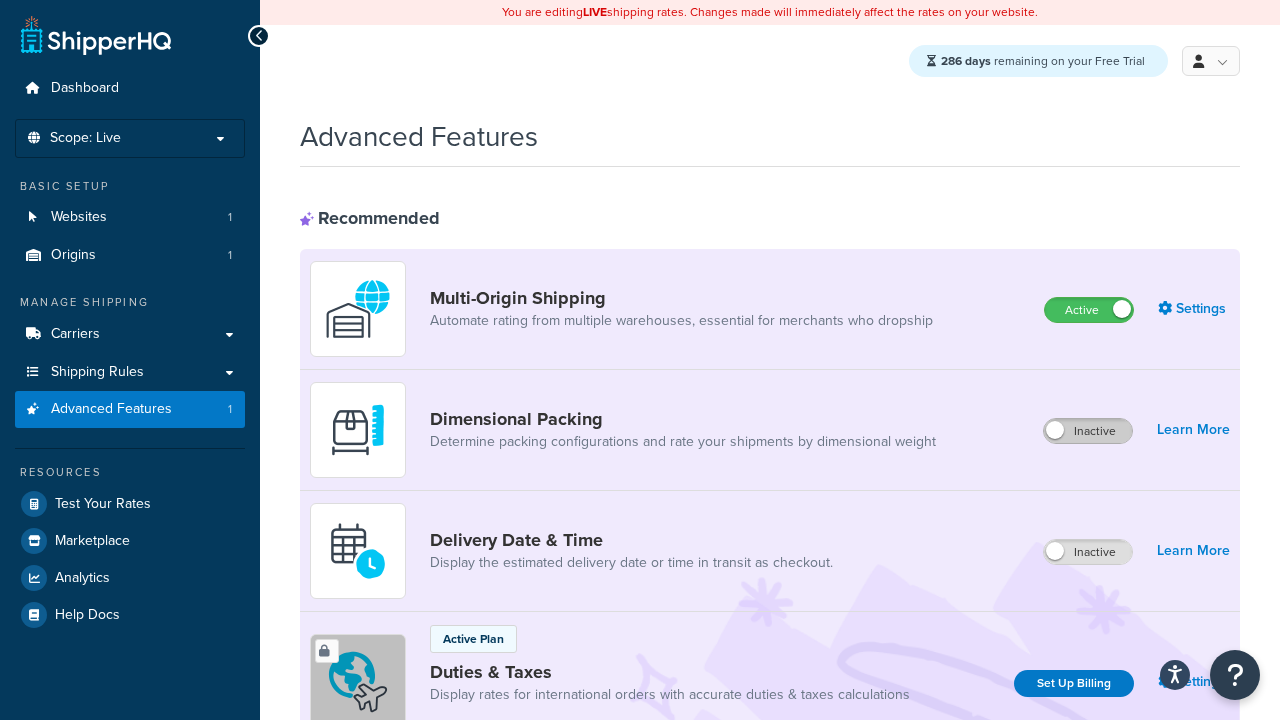 click on "Inactive" at bounding box center (1088, 431) 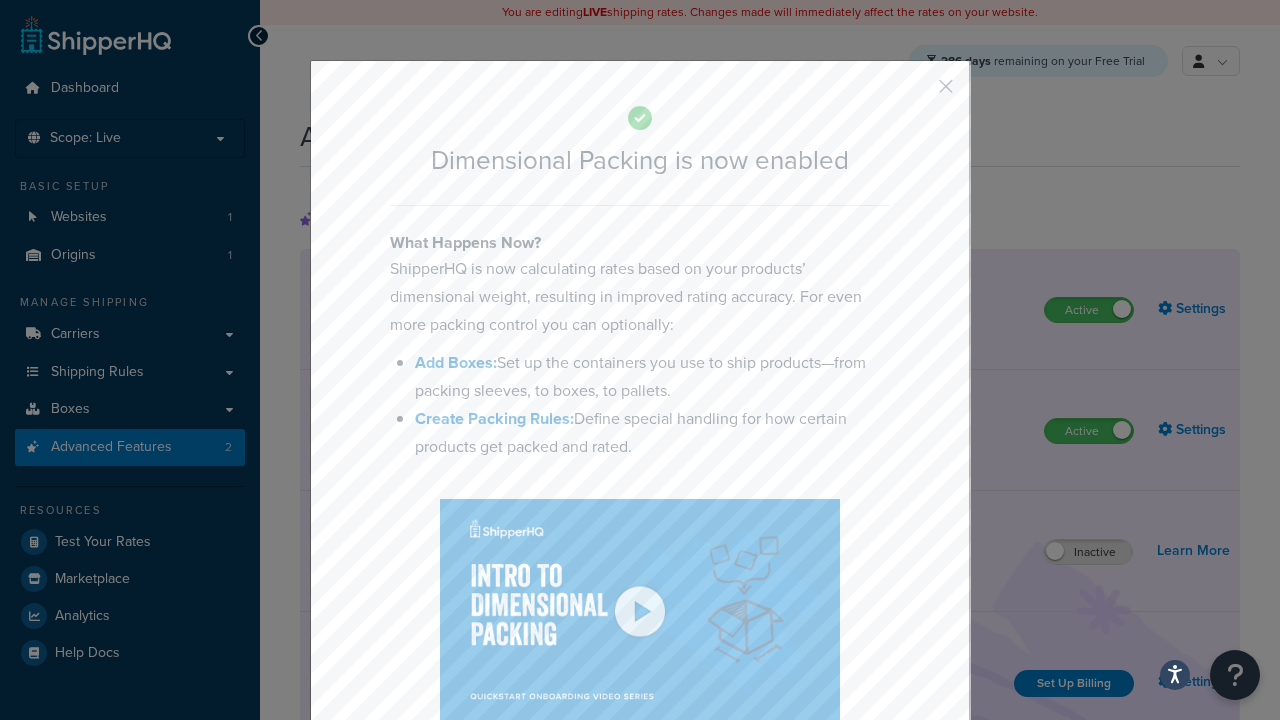 click at bounding box center (916, 93) 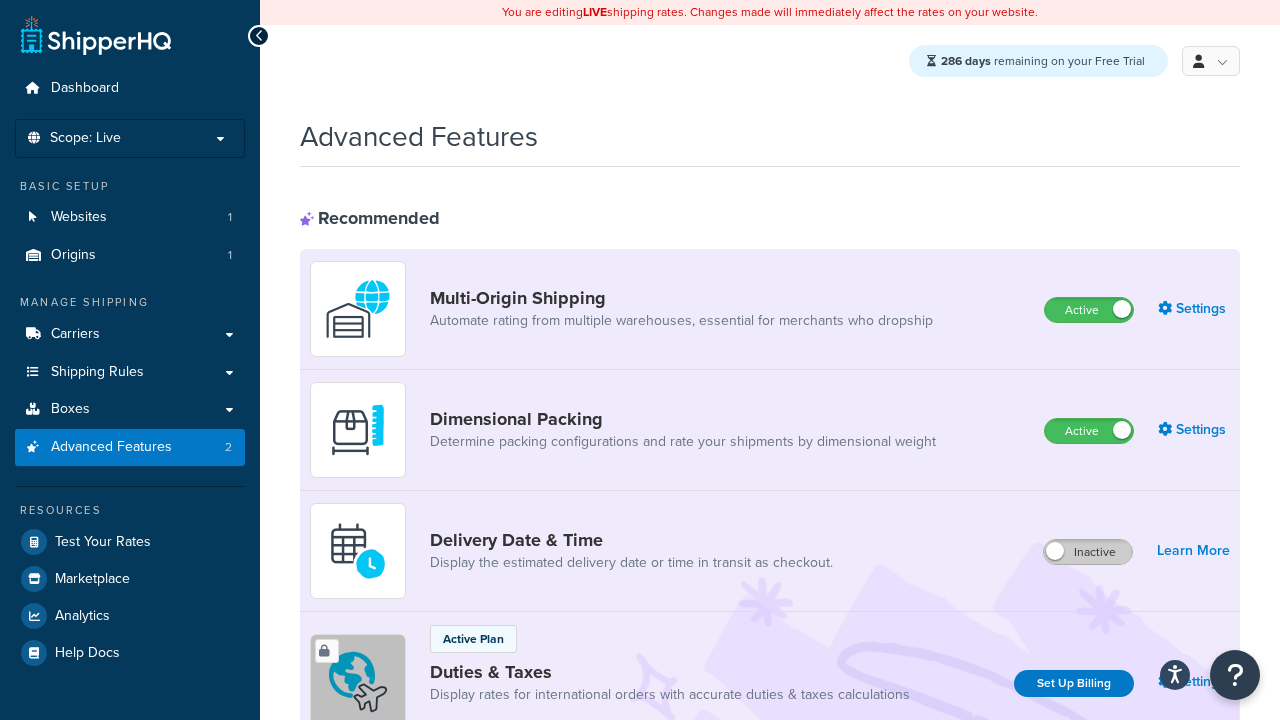 click on "Inactive" at bounding box center [1088, 552] 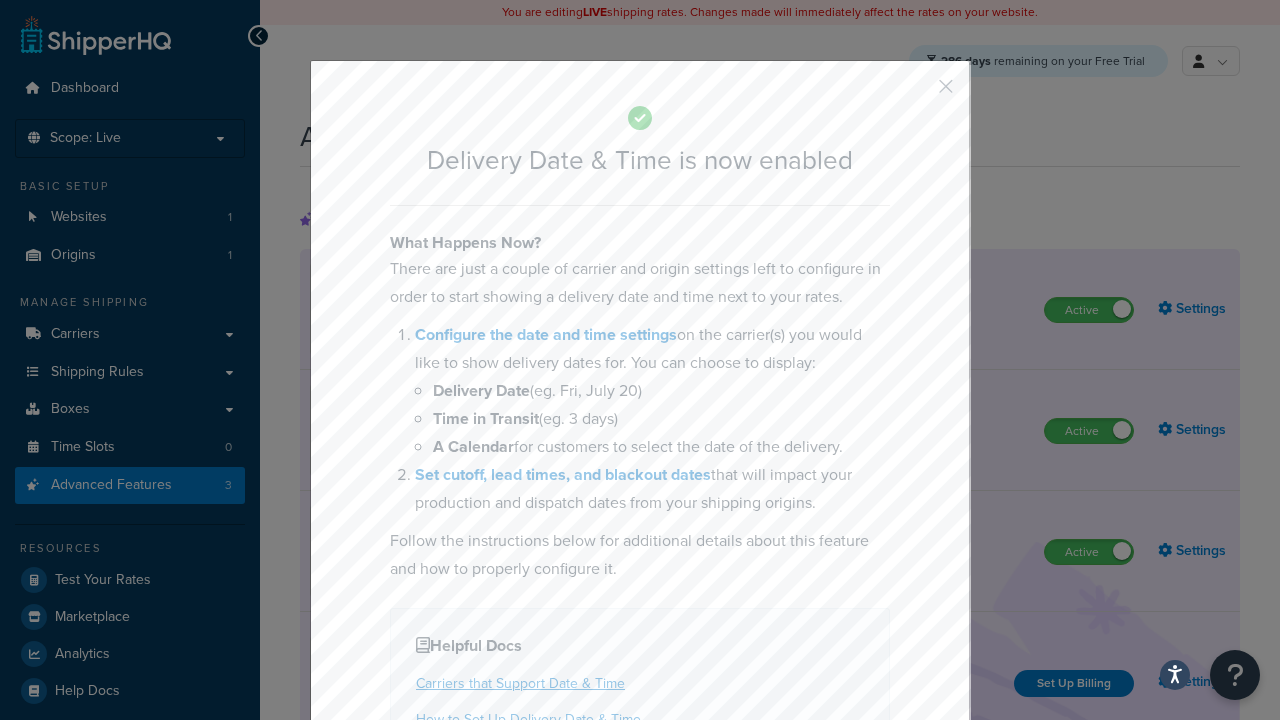 click at bounding box center (916, 93) 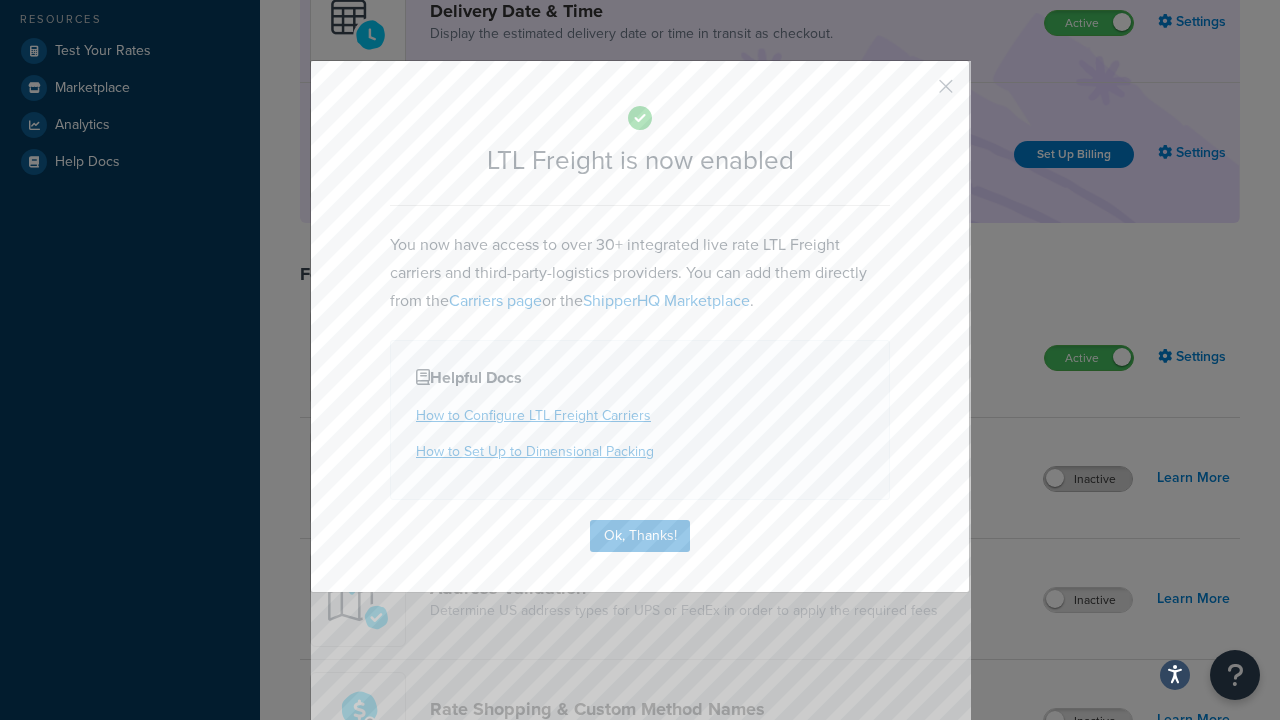 click at bounding box center [916, 93] 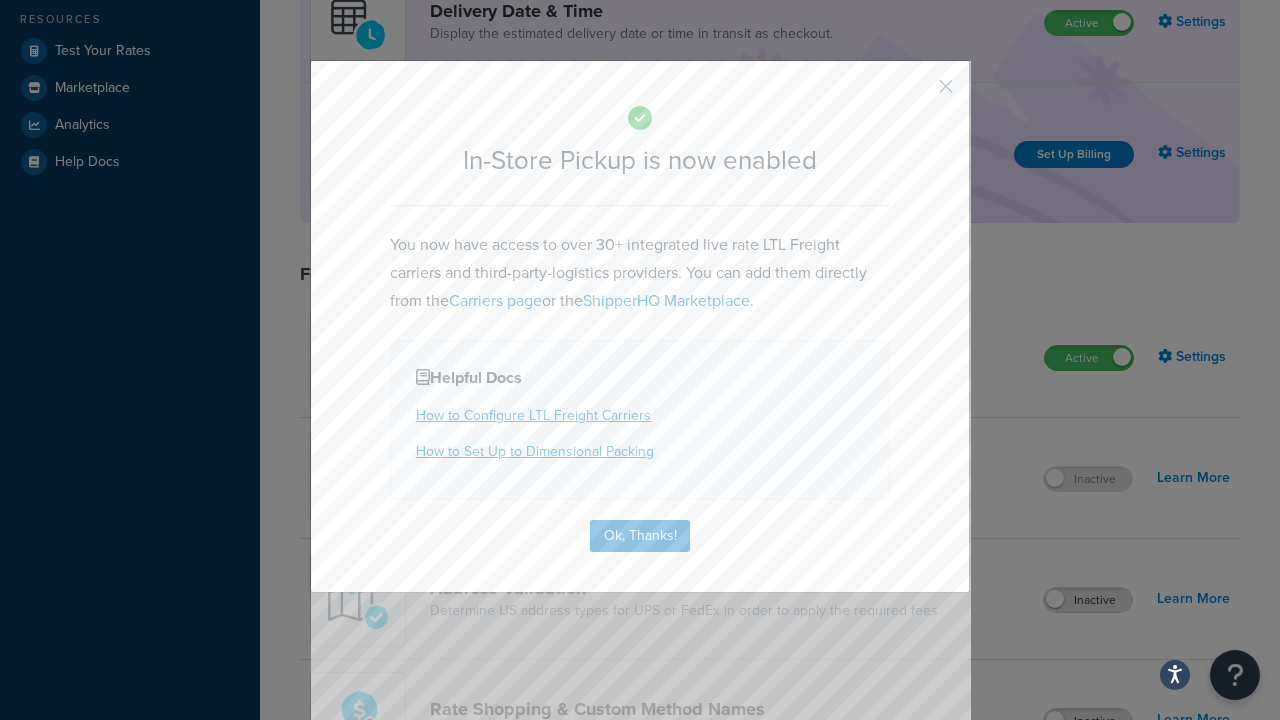 scroll, scrollTop: 567, scrollLeft: 0, axis: vertical 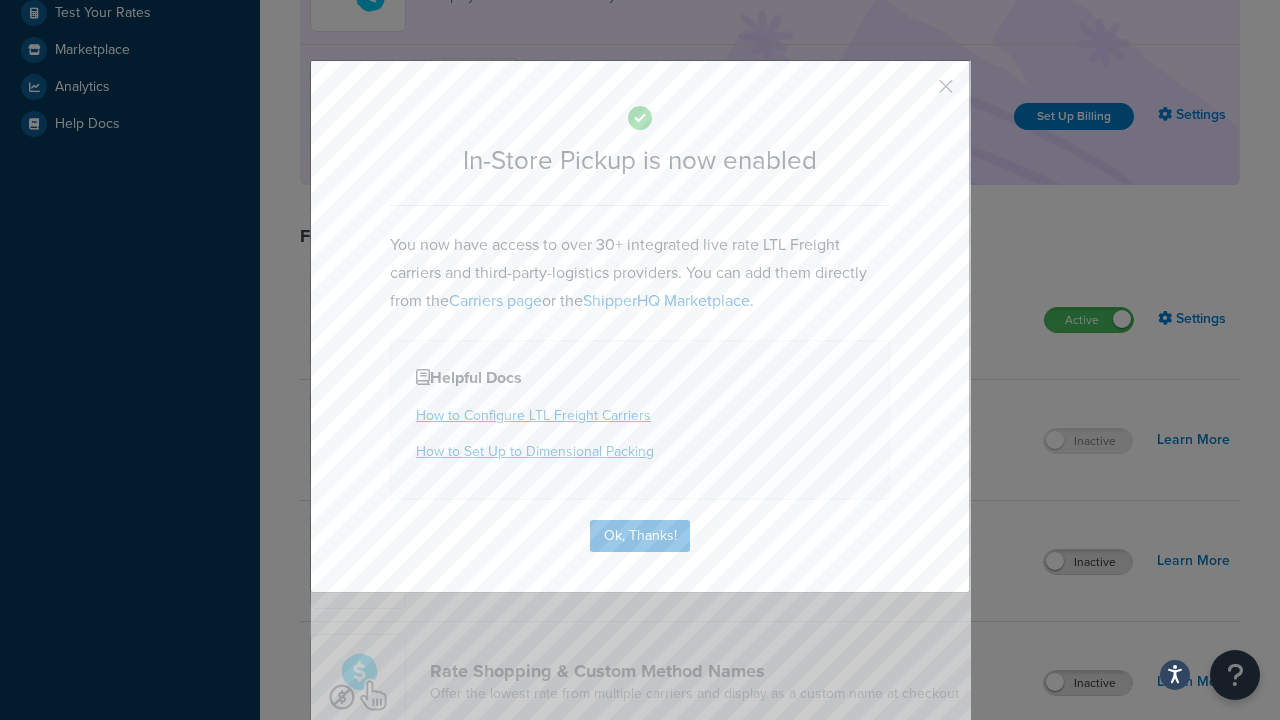 click at bounding box center [916, 93] 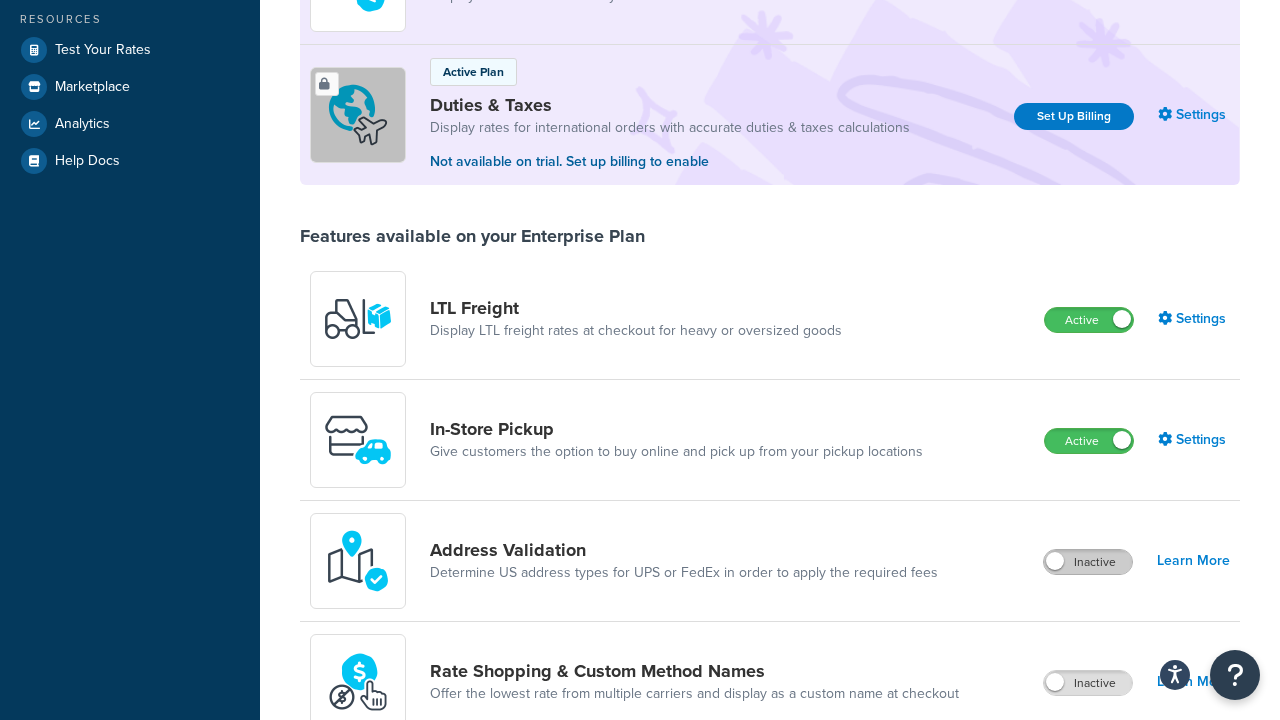 click on "Inactive" at bounding box center [1088, 562] 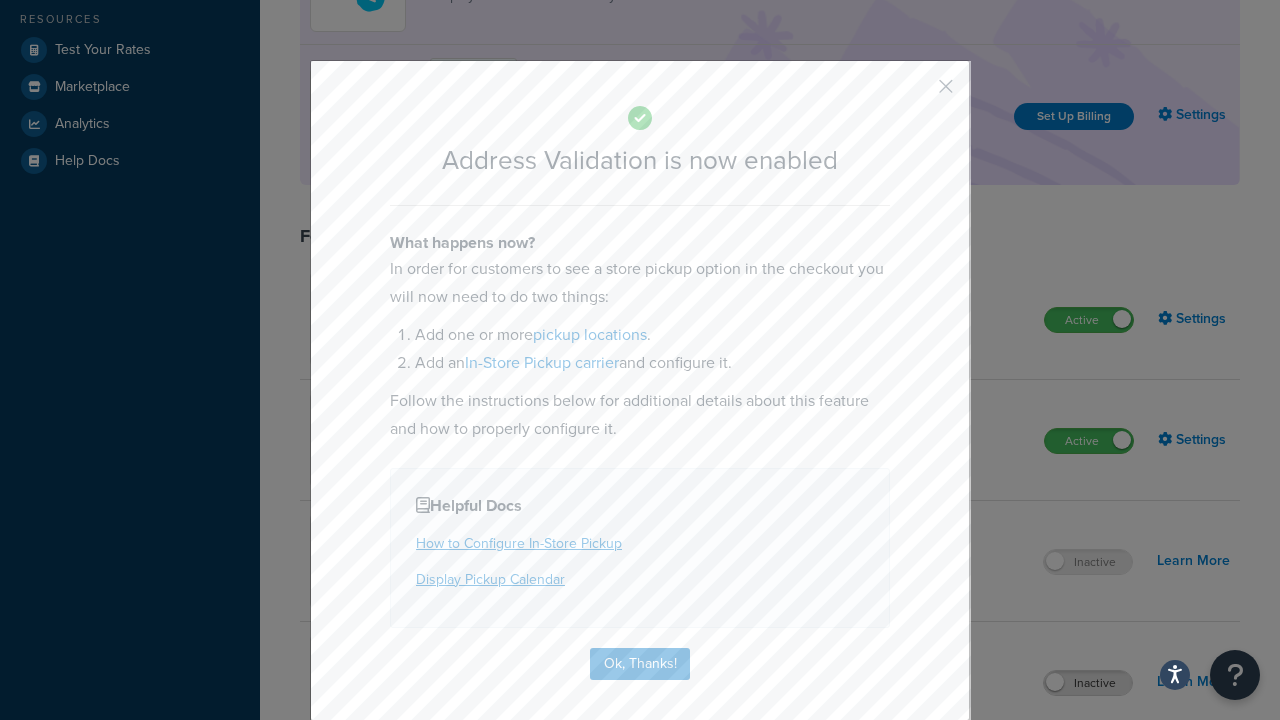 click at bounding box center (916, 93) 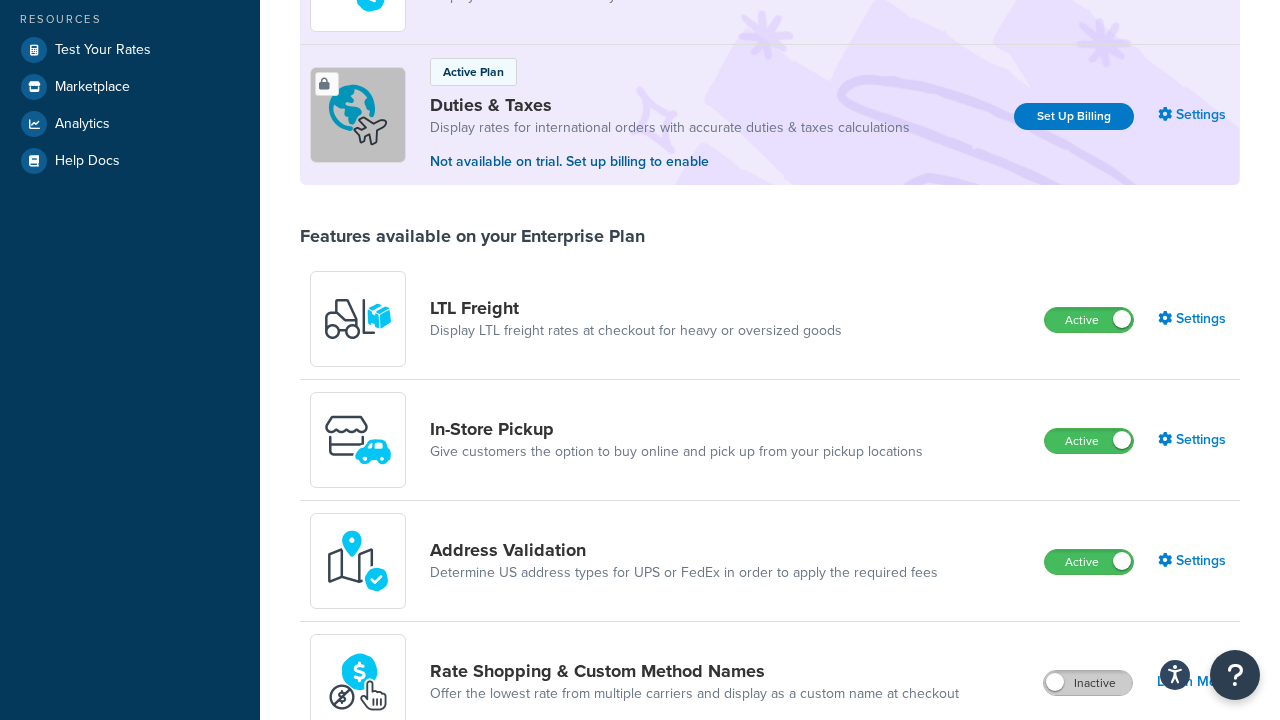 click on "Inactive" at bounding box center (1088, 683) 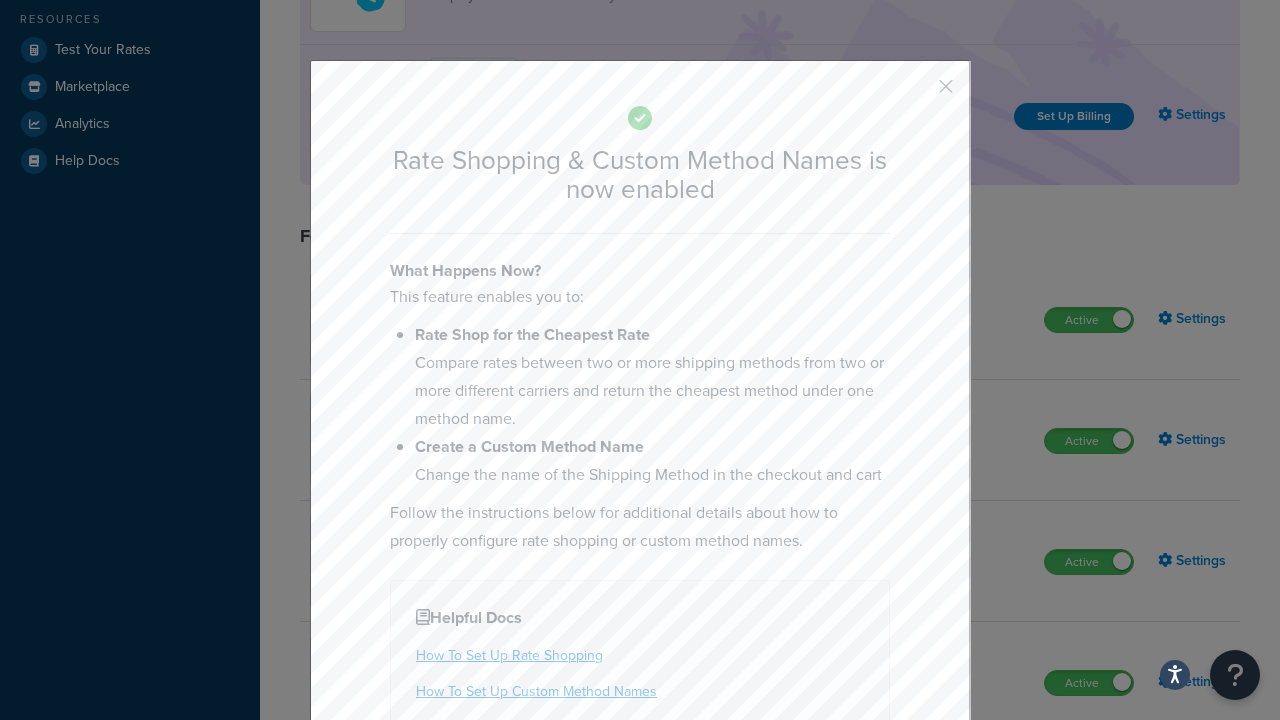 click at bounding box center [916, 93] 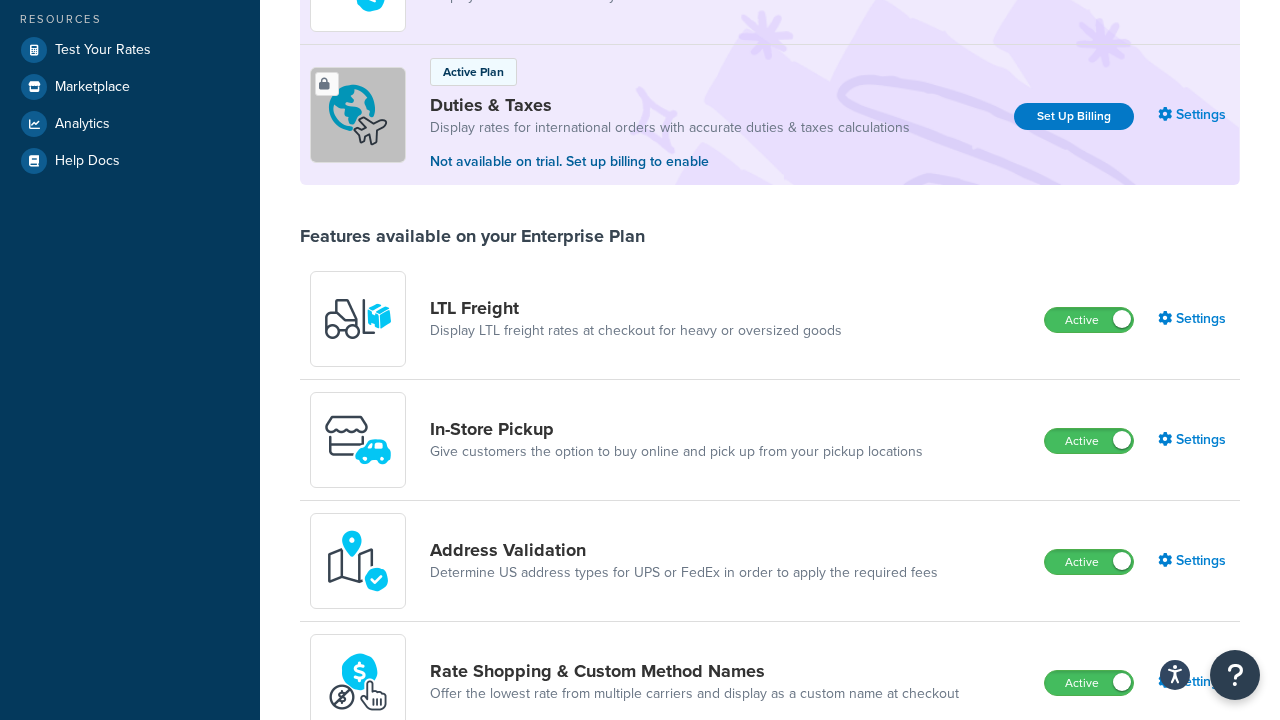 click on "Inactive" at bounding box center (1088, 804) 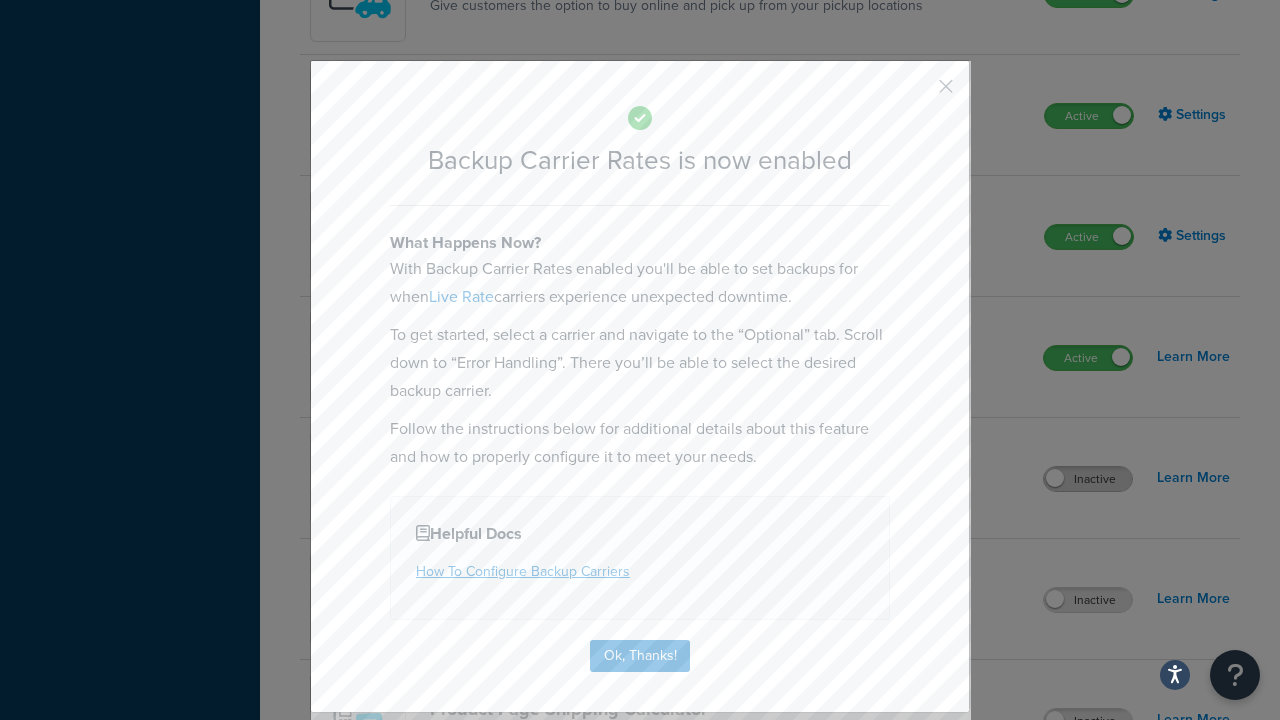 click at bounding box center [916, 93] 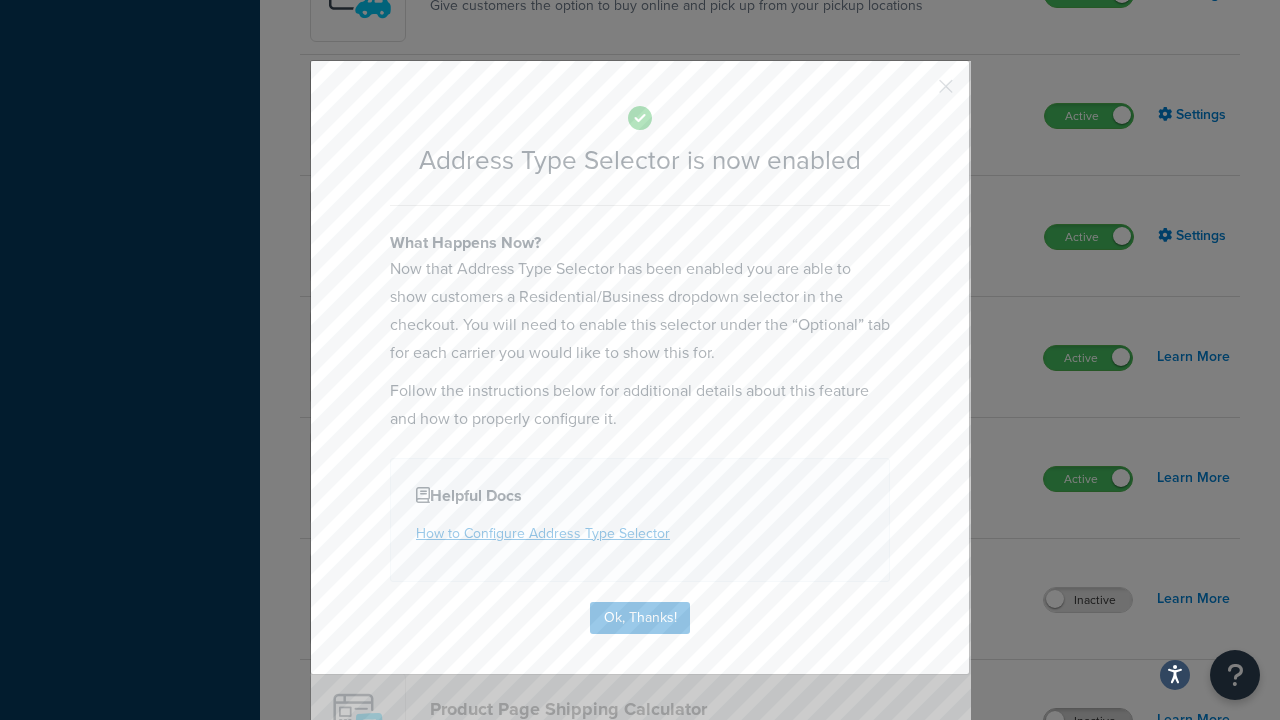 click at bounding box center (916, 93) 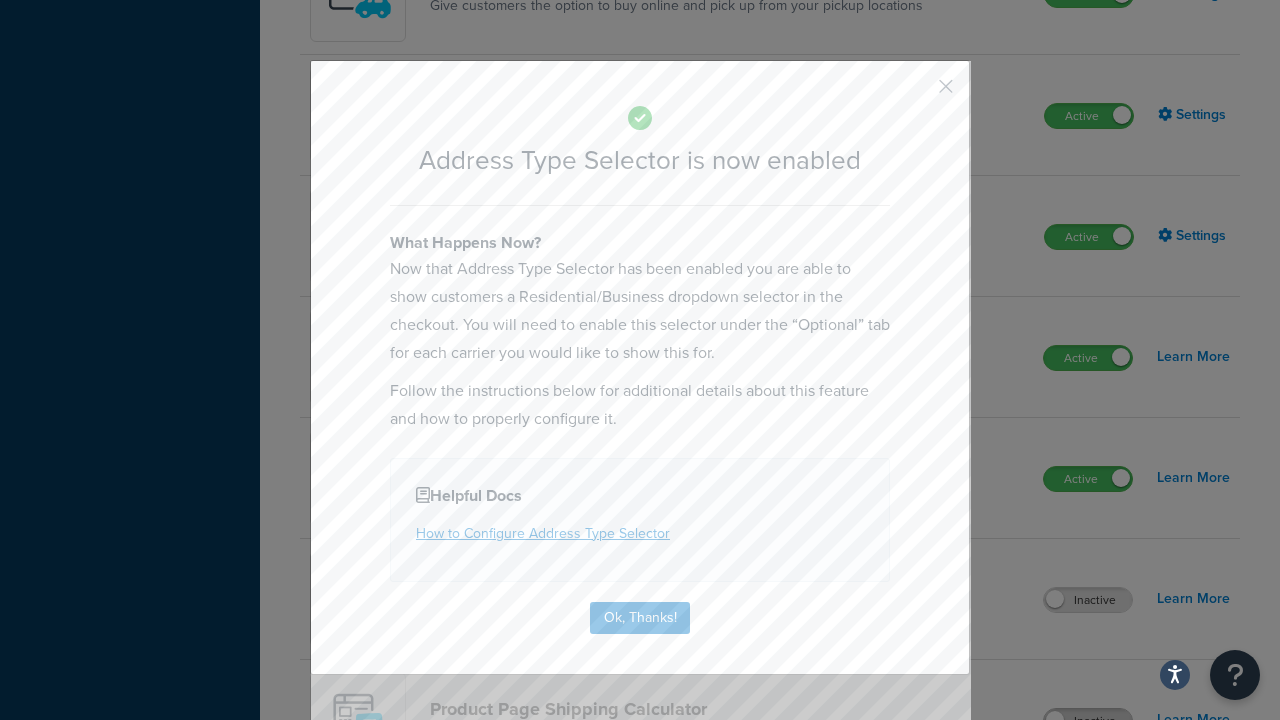 click on "Inactive" at bounding box center (1088, 721) 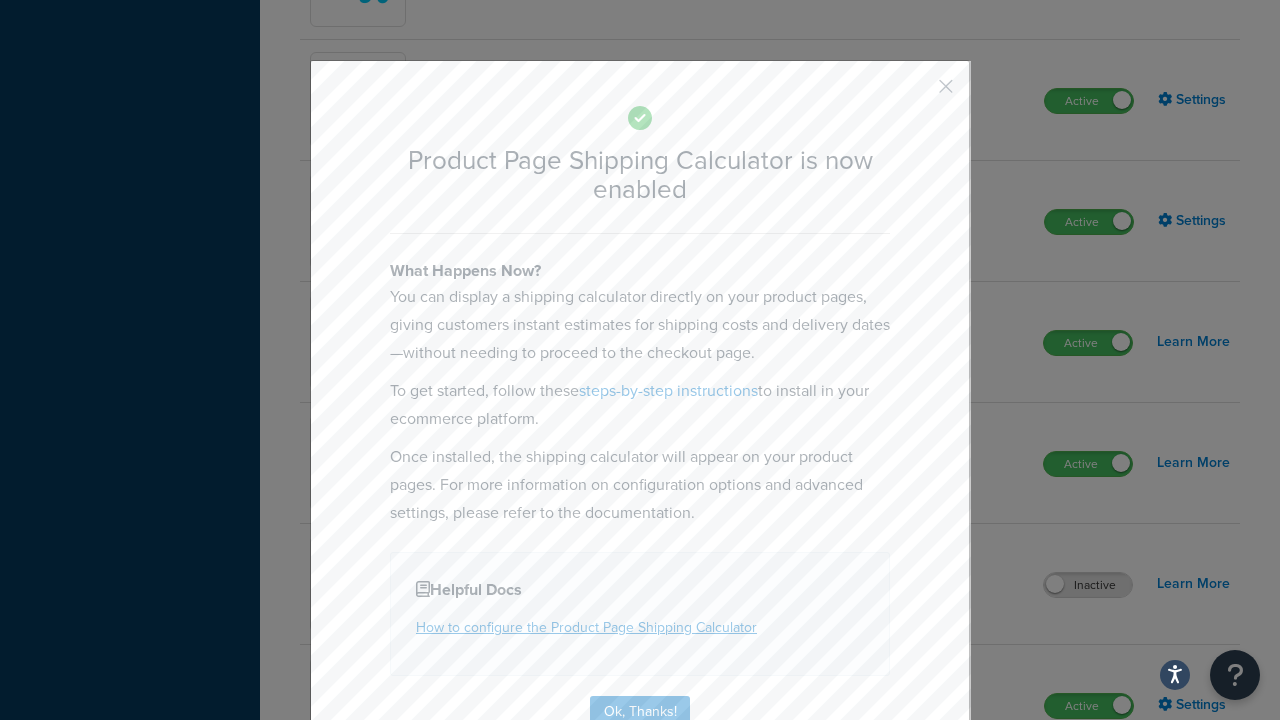 click at bounding box center [916, 93] 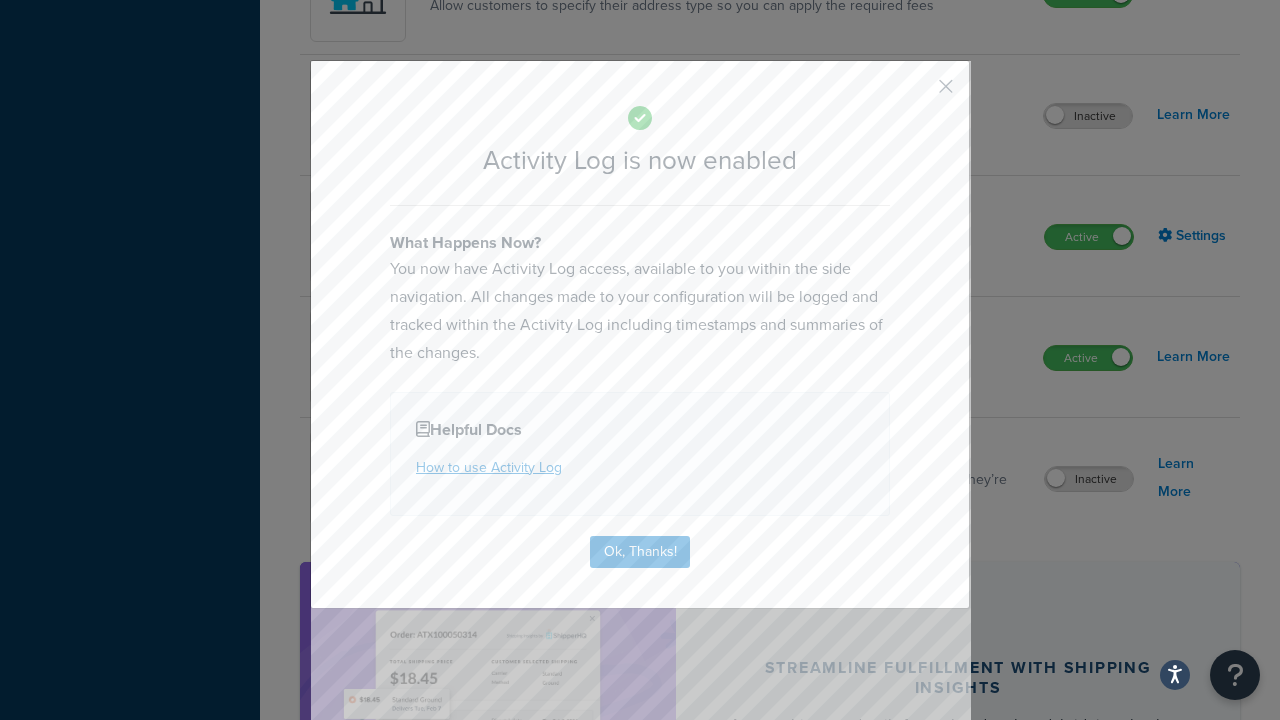click at bounding box center [916, 93] 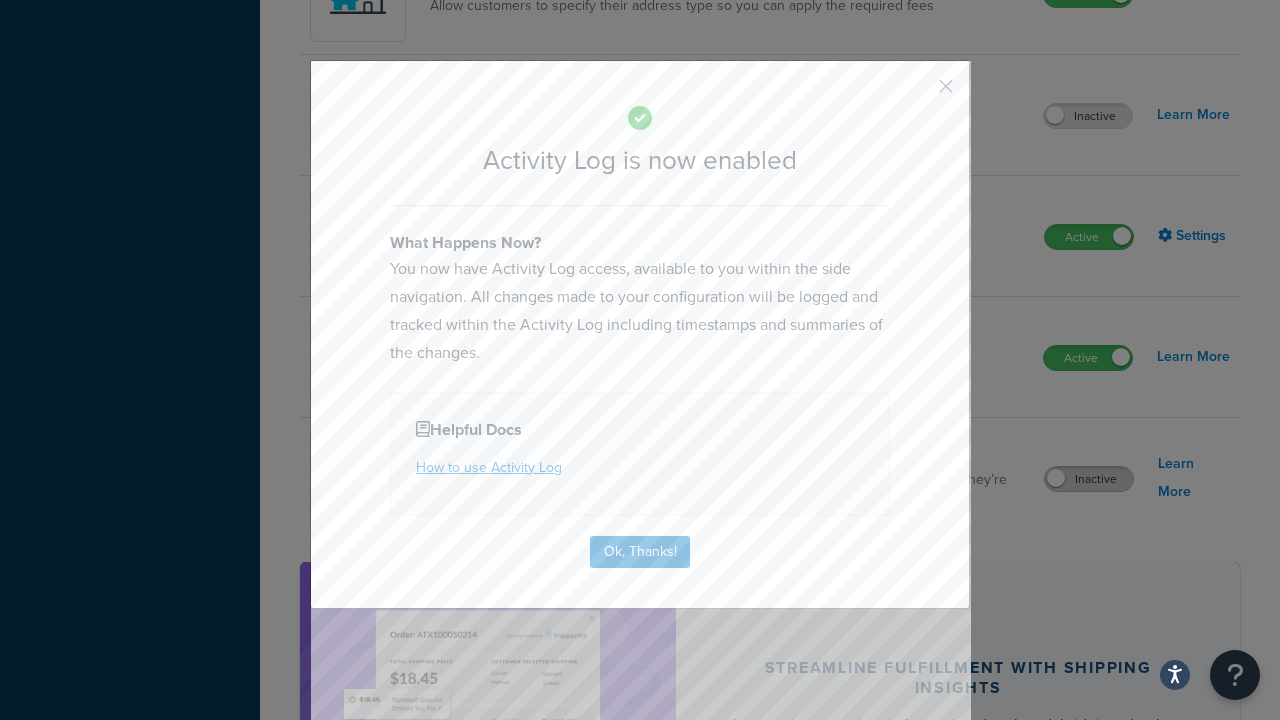 click on "Inactive" at bounding box center (1089, 479) 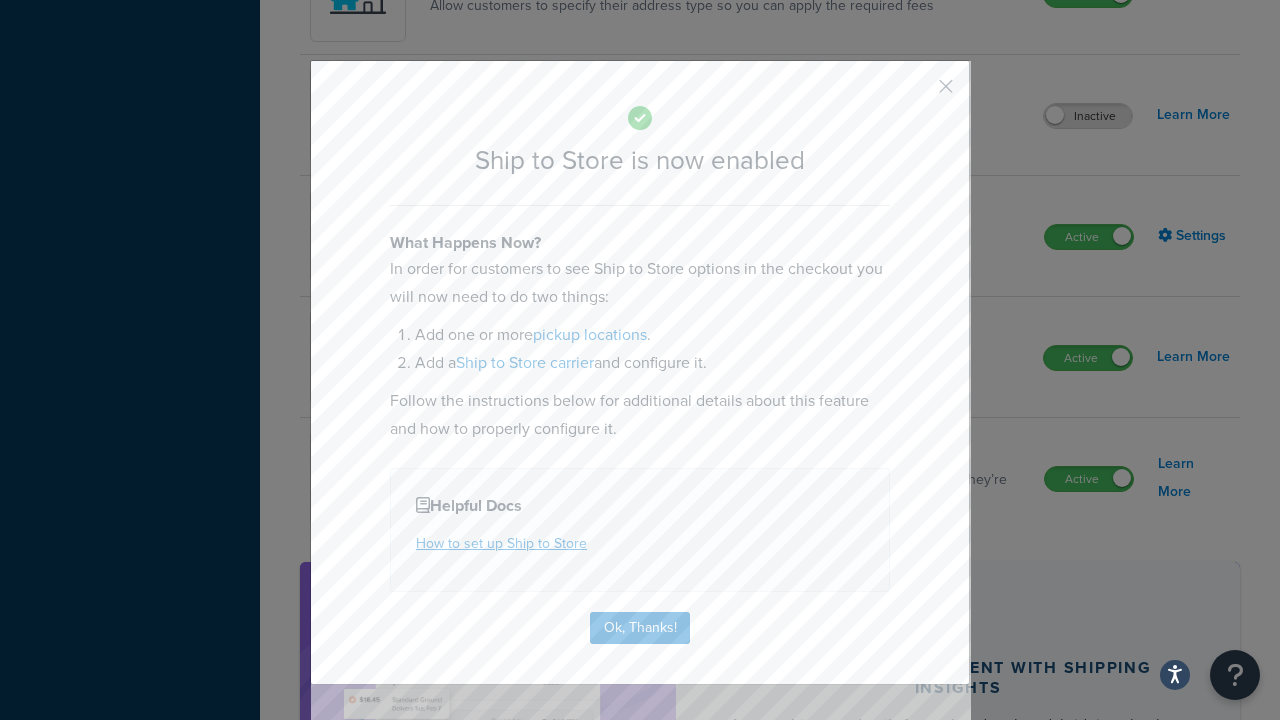 click at bounding box center (916, 93) 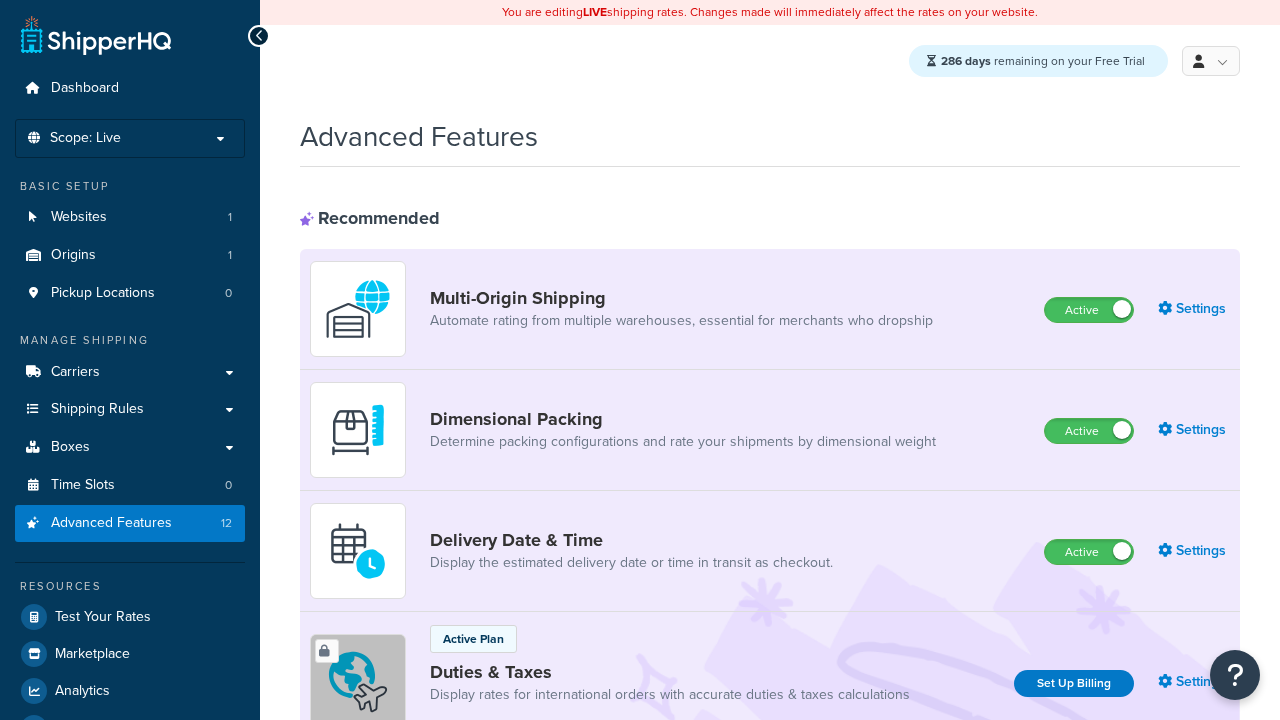 scroll, scrollTop: 1255, scrollLeft: 0, axis: vertical 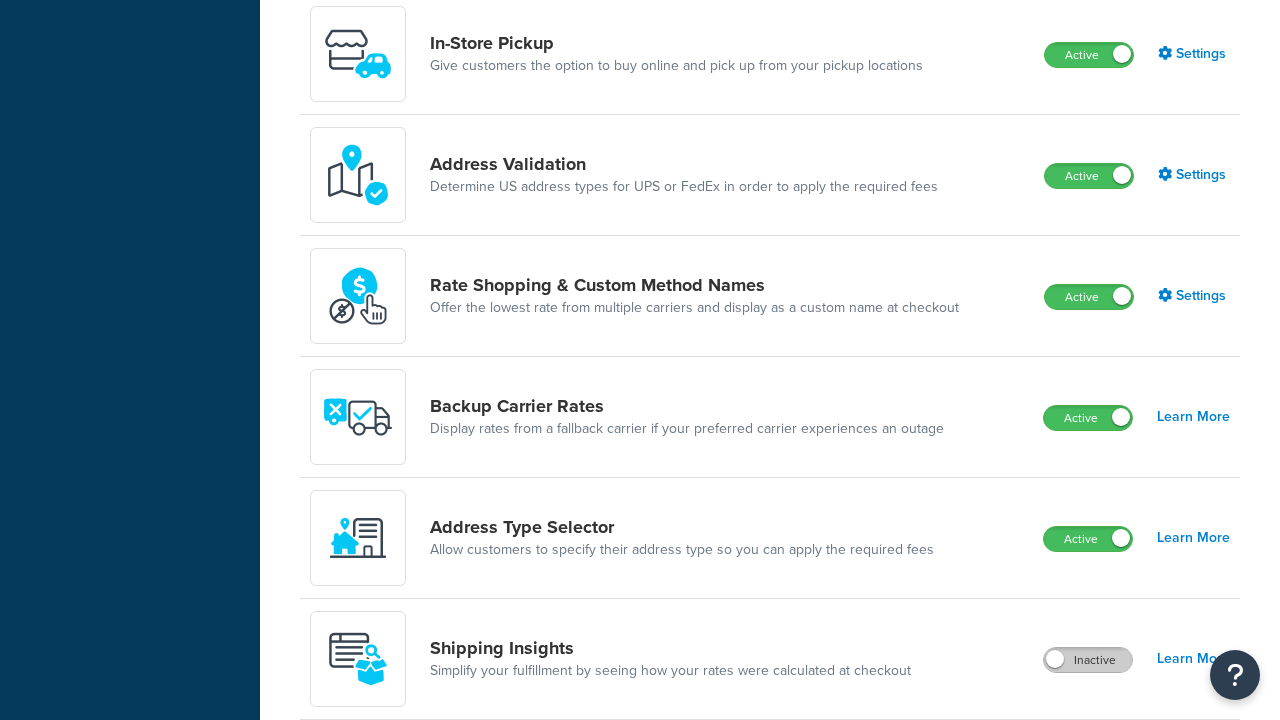 click on "Inactive" at bounding box center [1088, 660] 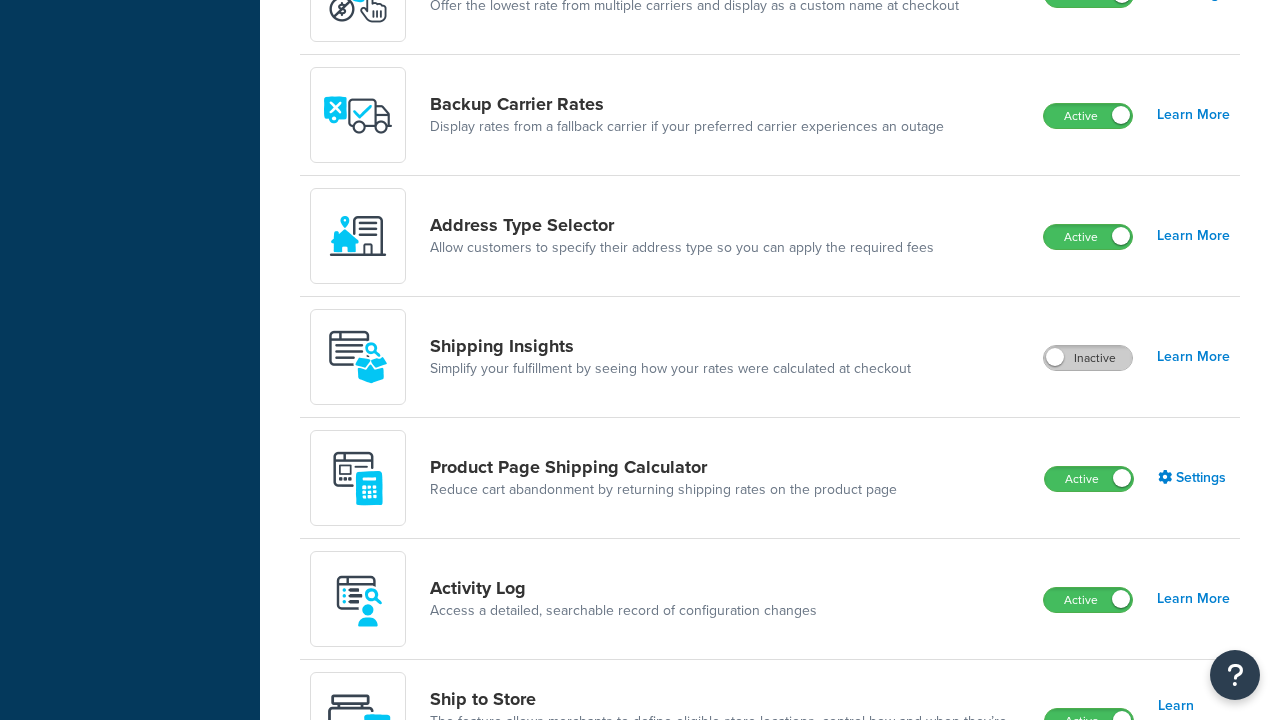 scroll, scrollTop: 0, scrollLeft: 0, axis: both 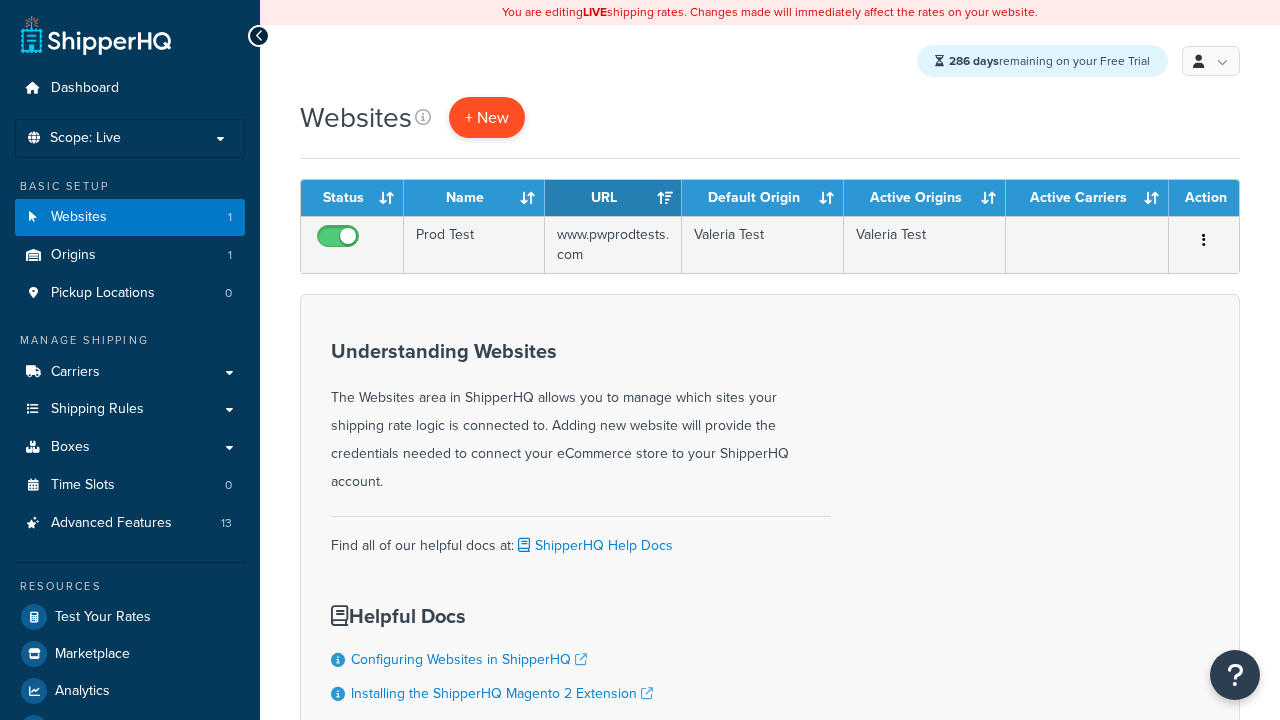 click on "+ New" at bounding box center [487, 117] 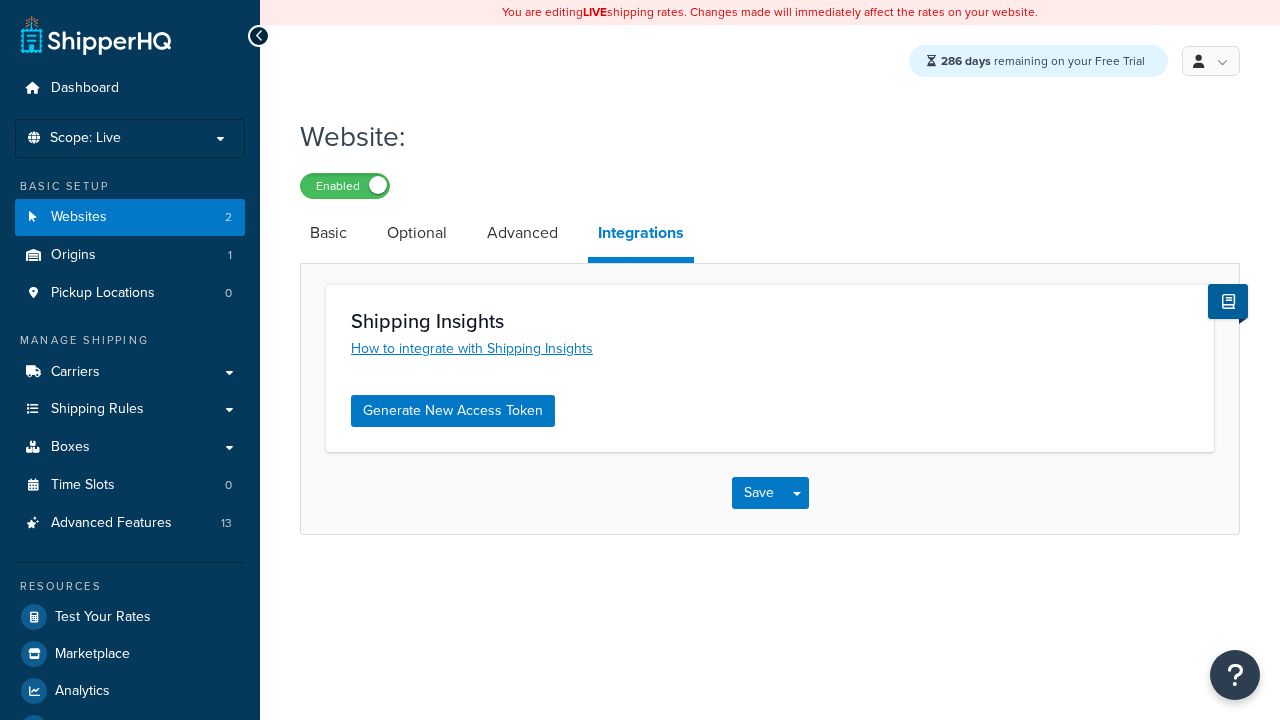 scroll, scrollTop: 0, scrollLeft: 0, axis: both 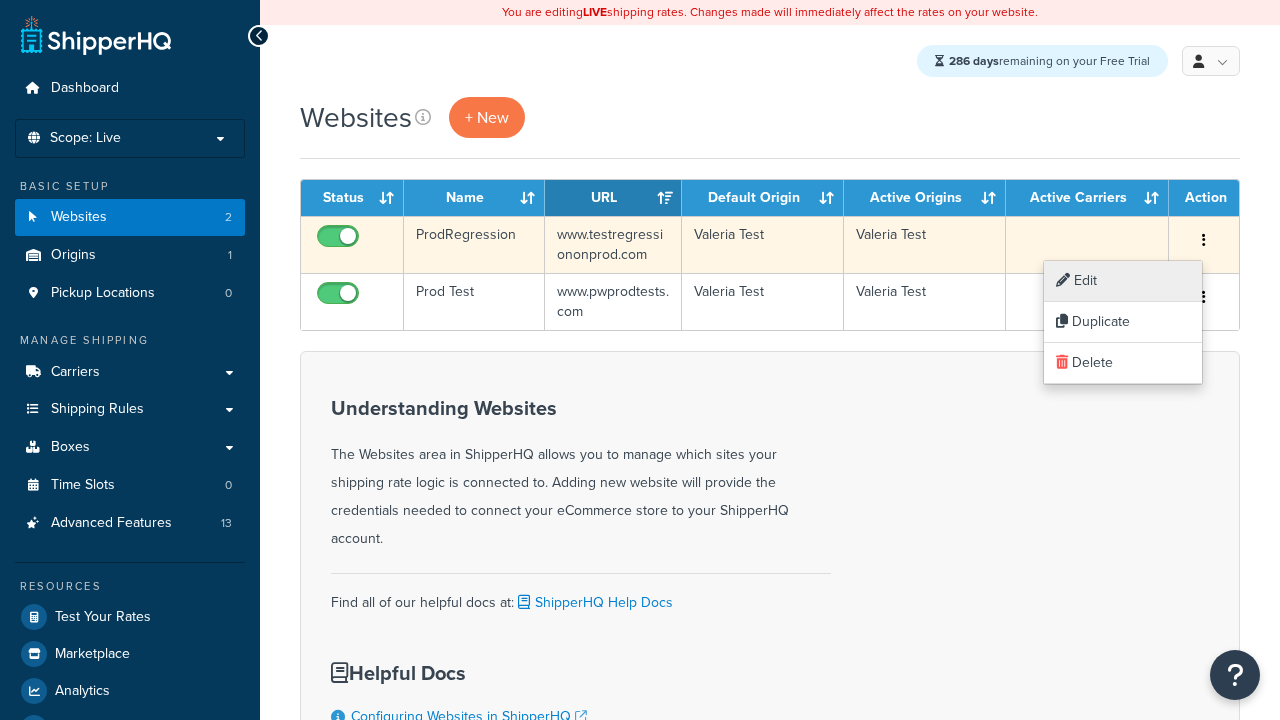 click on "Edit" at bounding box center [1123, 281] 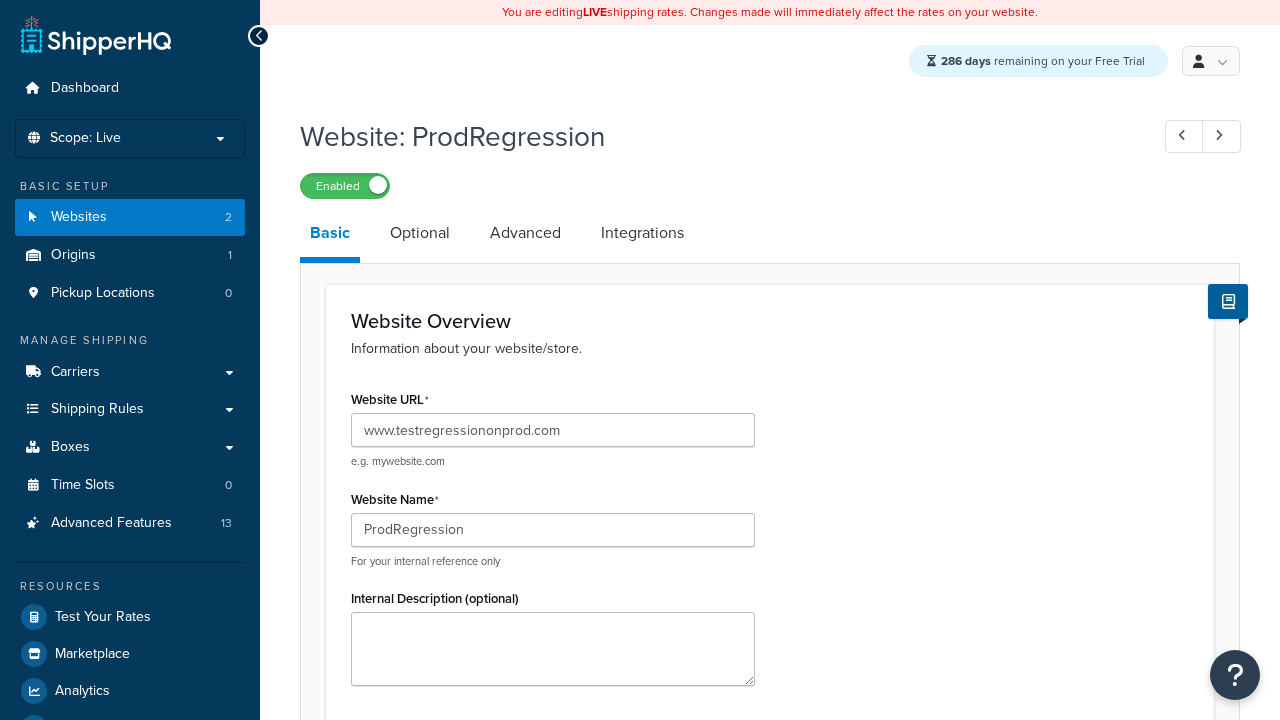 scroll, scrollTop: 0, scrollLeft: 0, axis: both 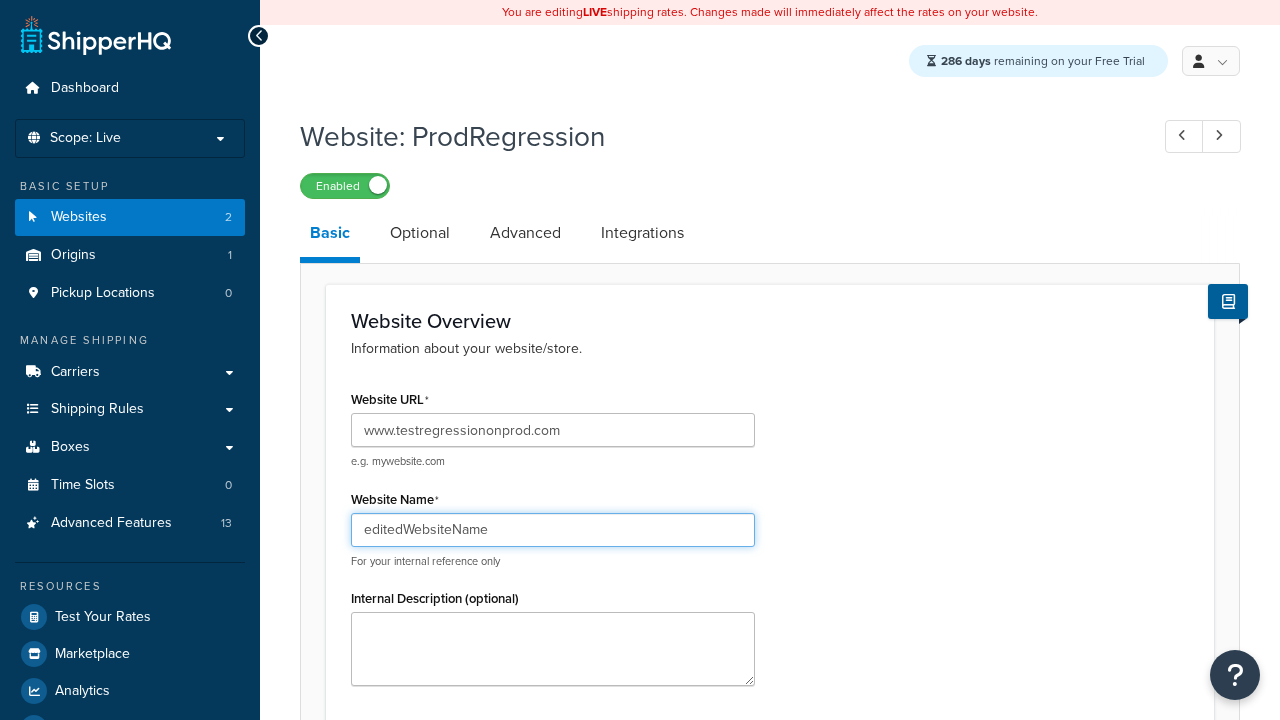 type on "editedWebsiteName" 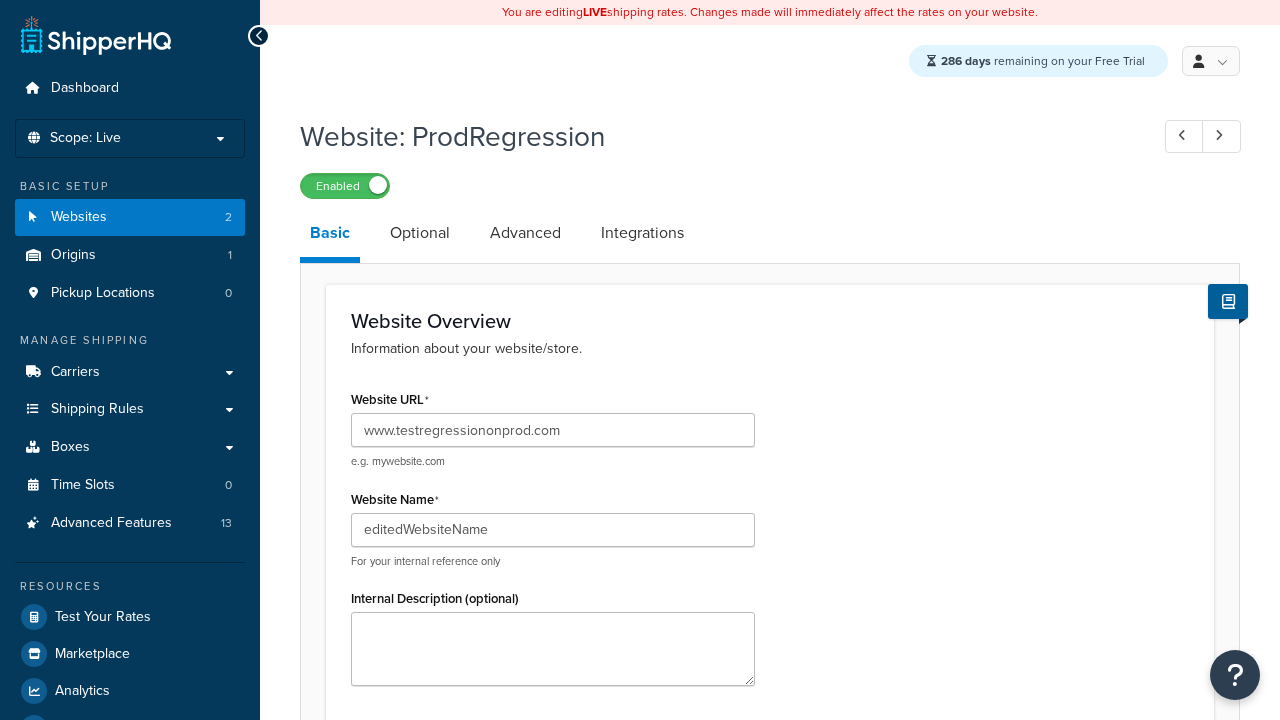 click on "Save" at bounding box center [759, 1297] 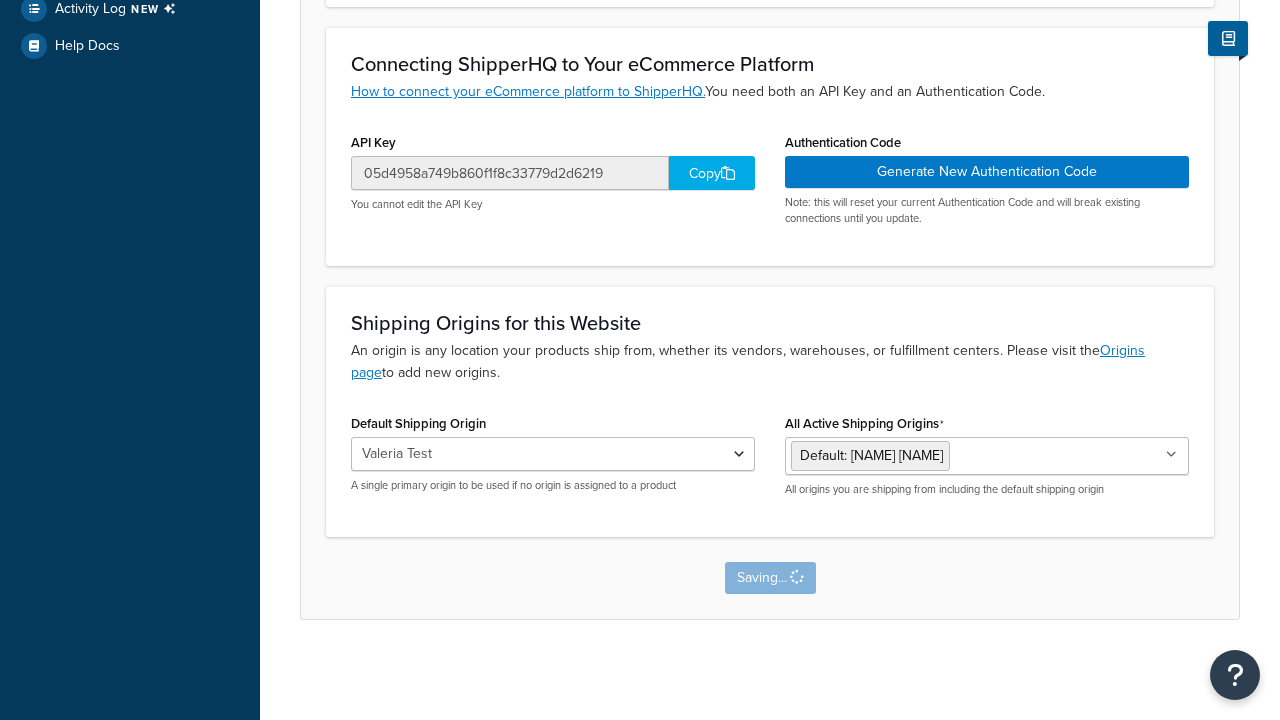 scroll, scrollTop: 0, scrollLeft: 0, axis: both 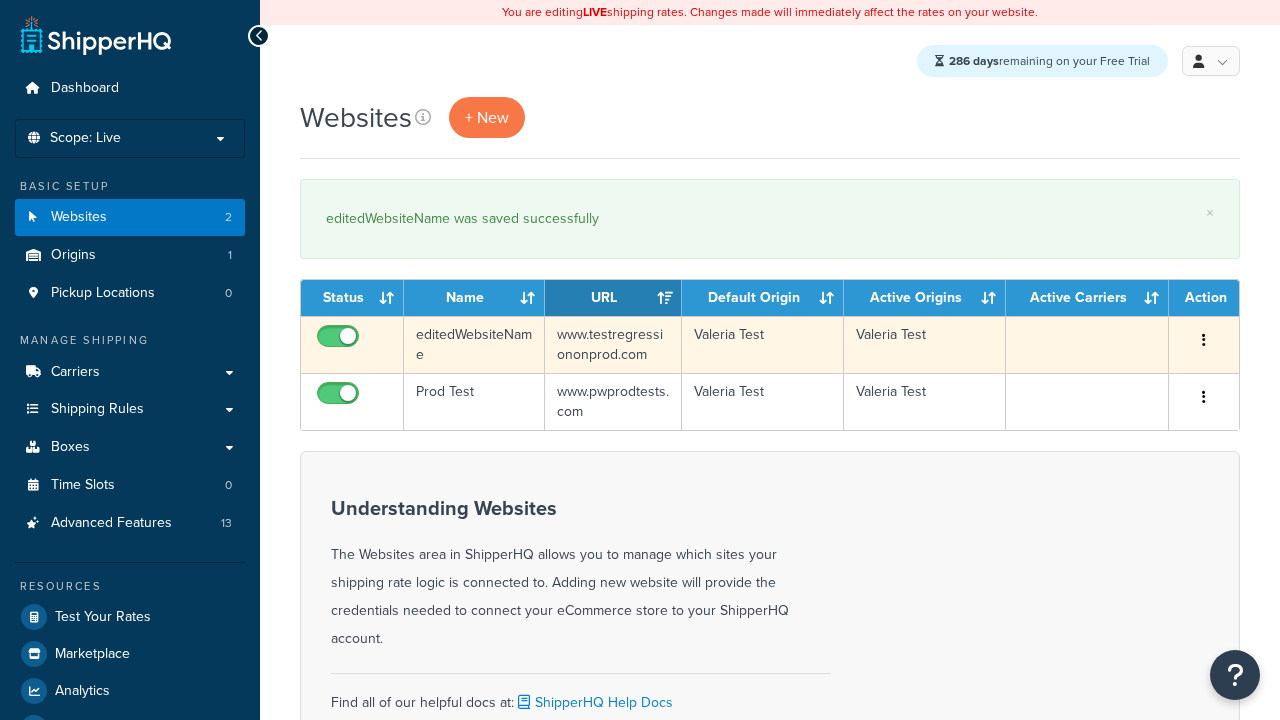 click at bounding box center [1204, 340] 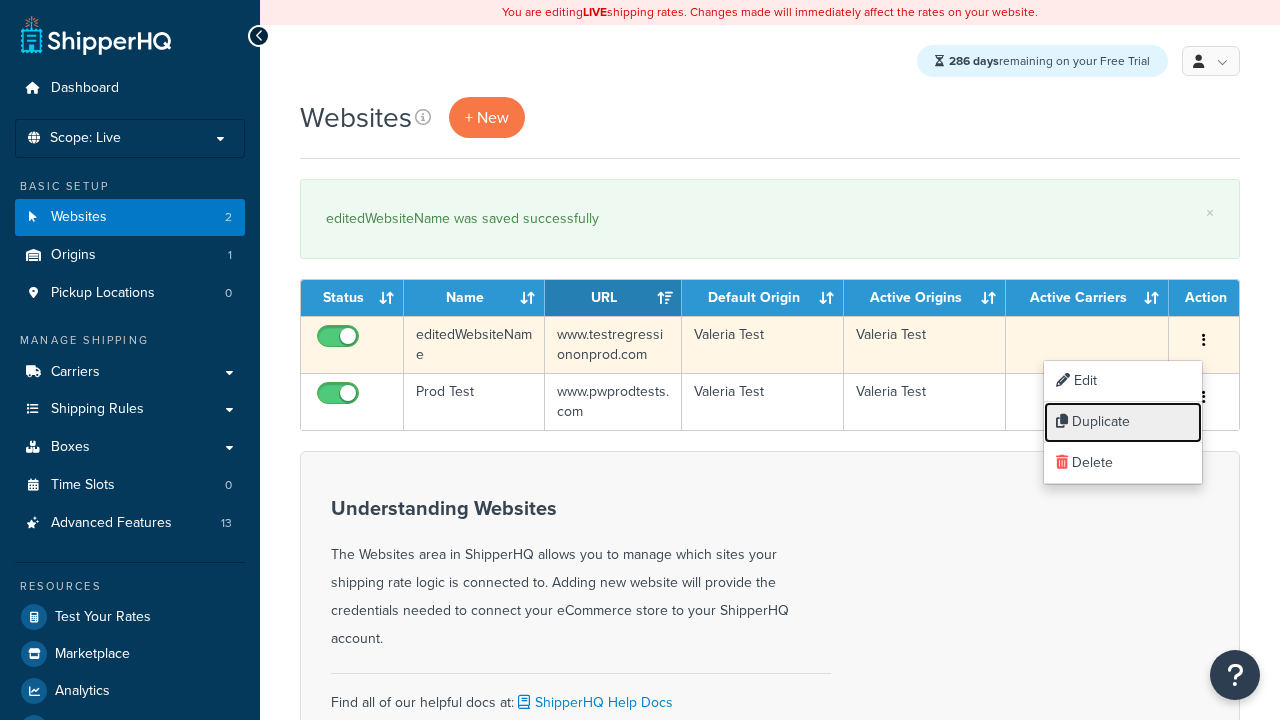 scroll, scrollTop: 0, scrollLeft: 0, axis: both 